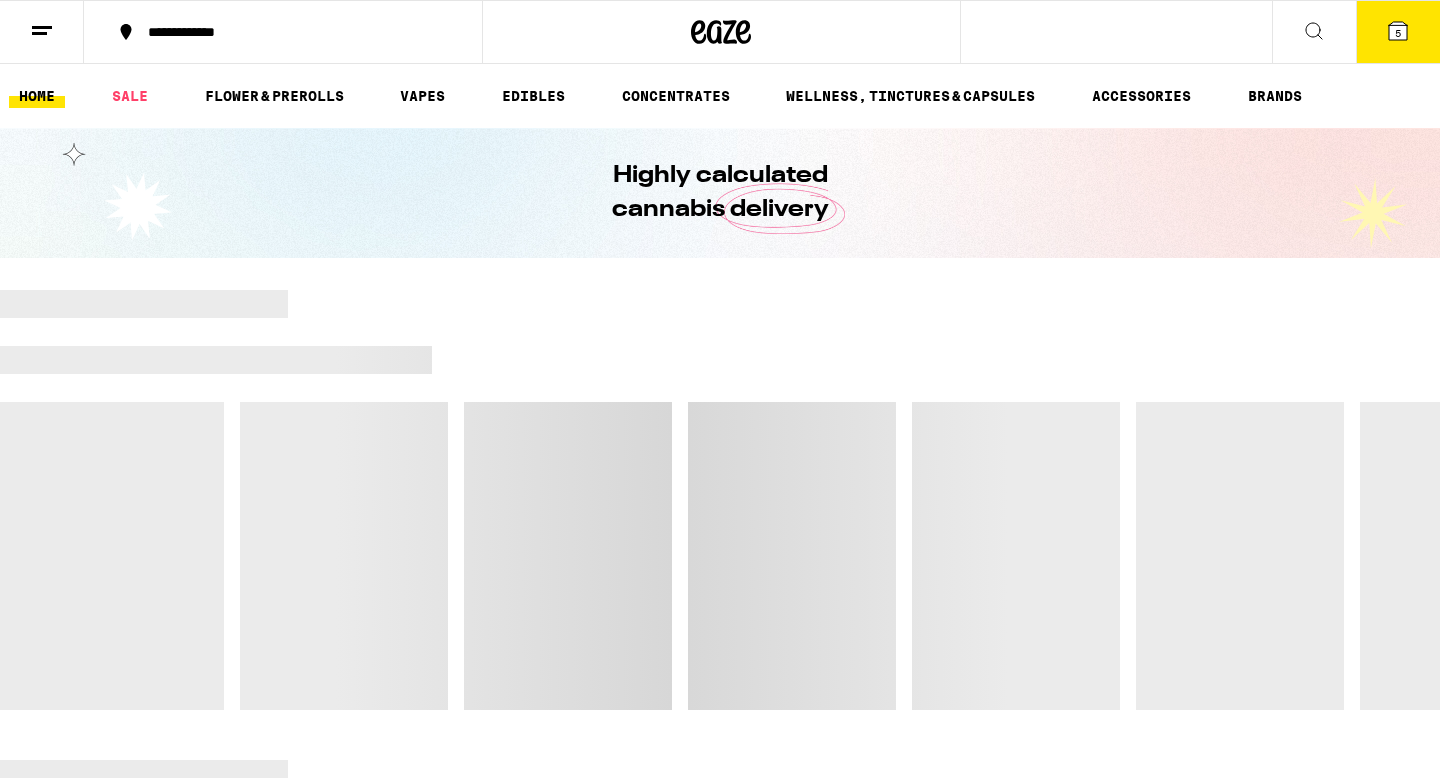 scroll, scrollTop: 0, scrollLeft: 0, axis: both 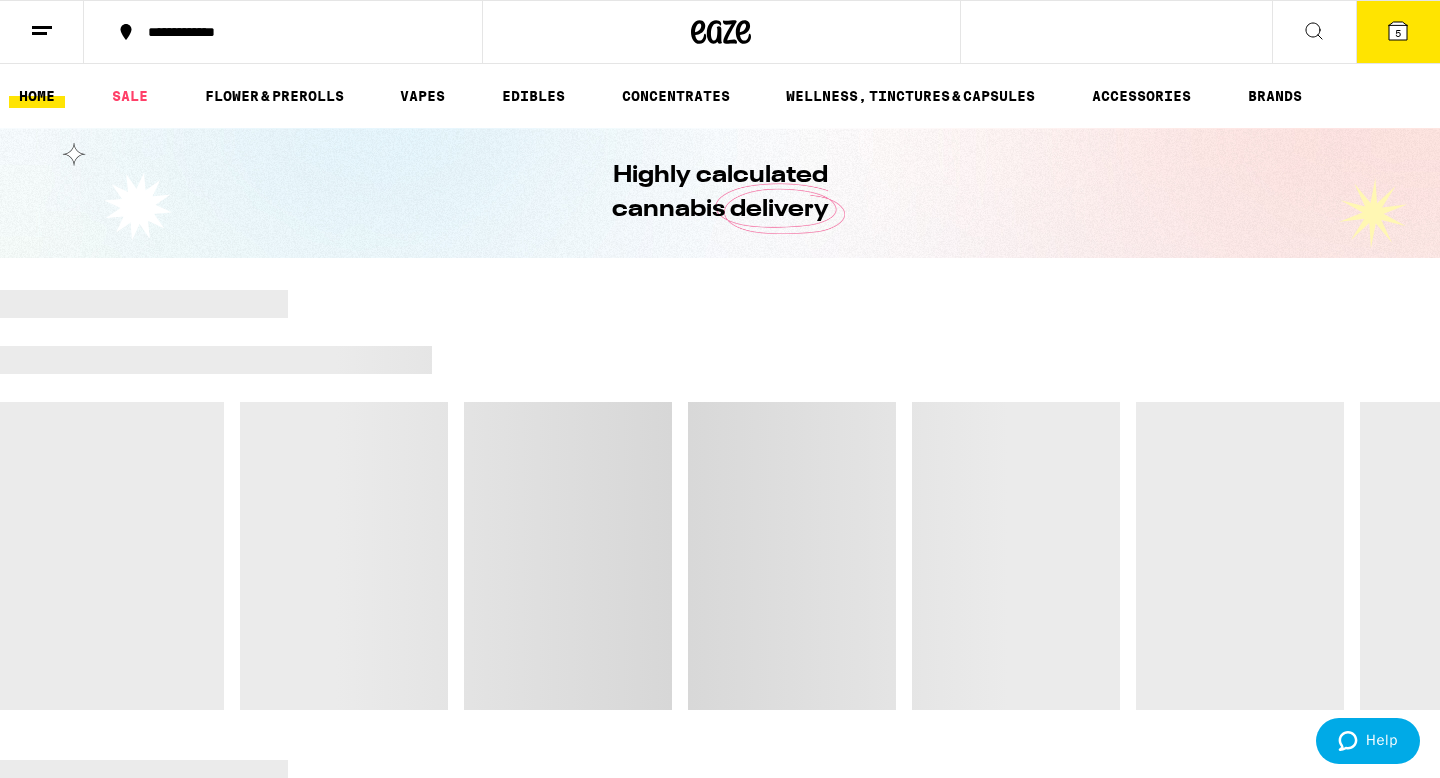 click 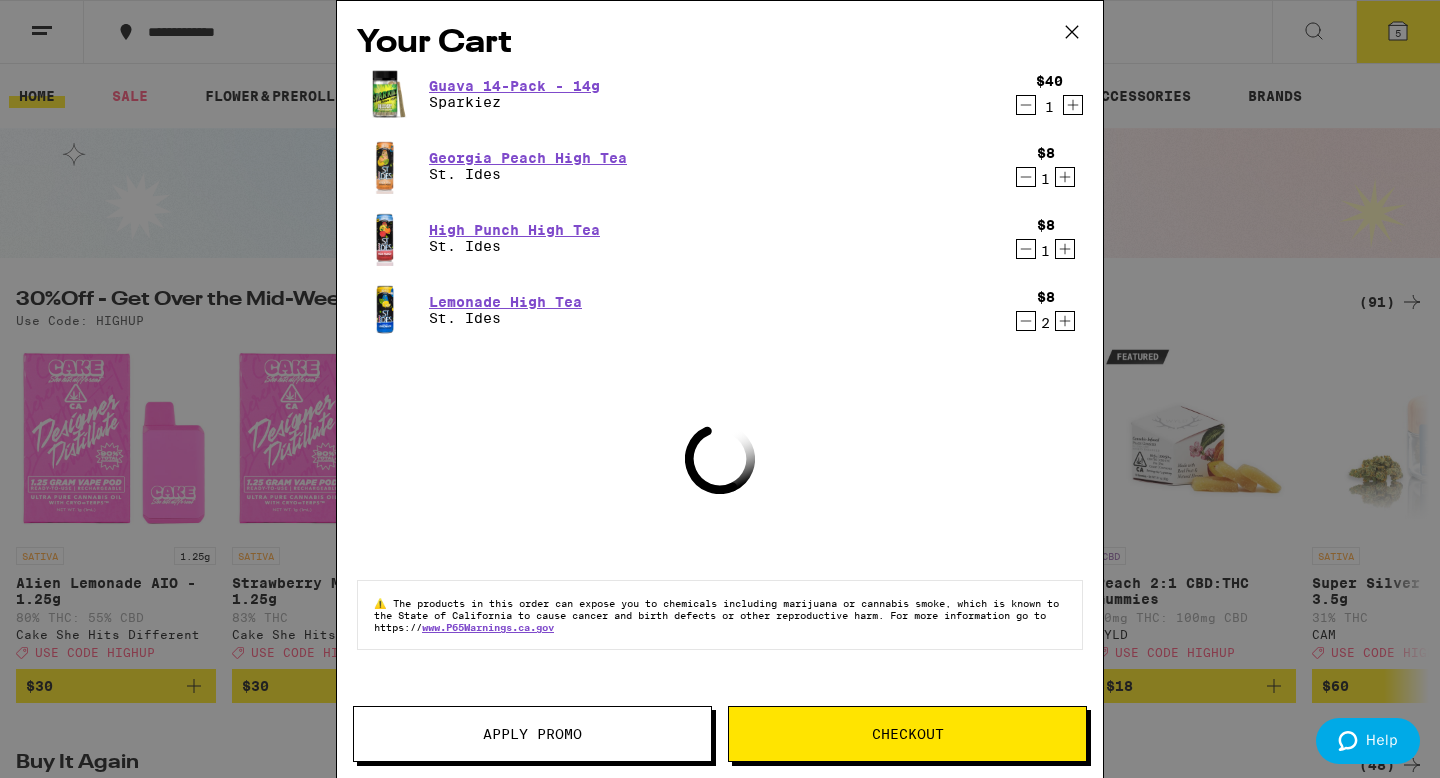 scroll, scrollTop: 0, scrollLeft: 0, axis: both 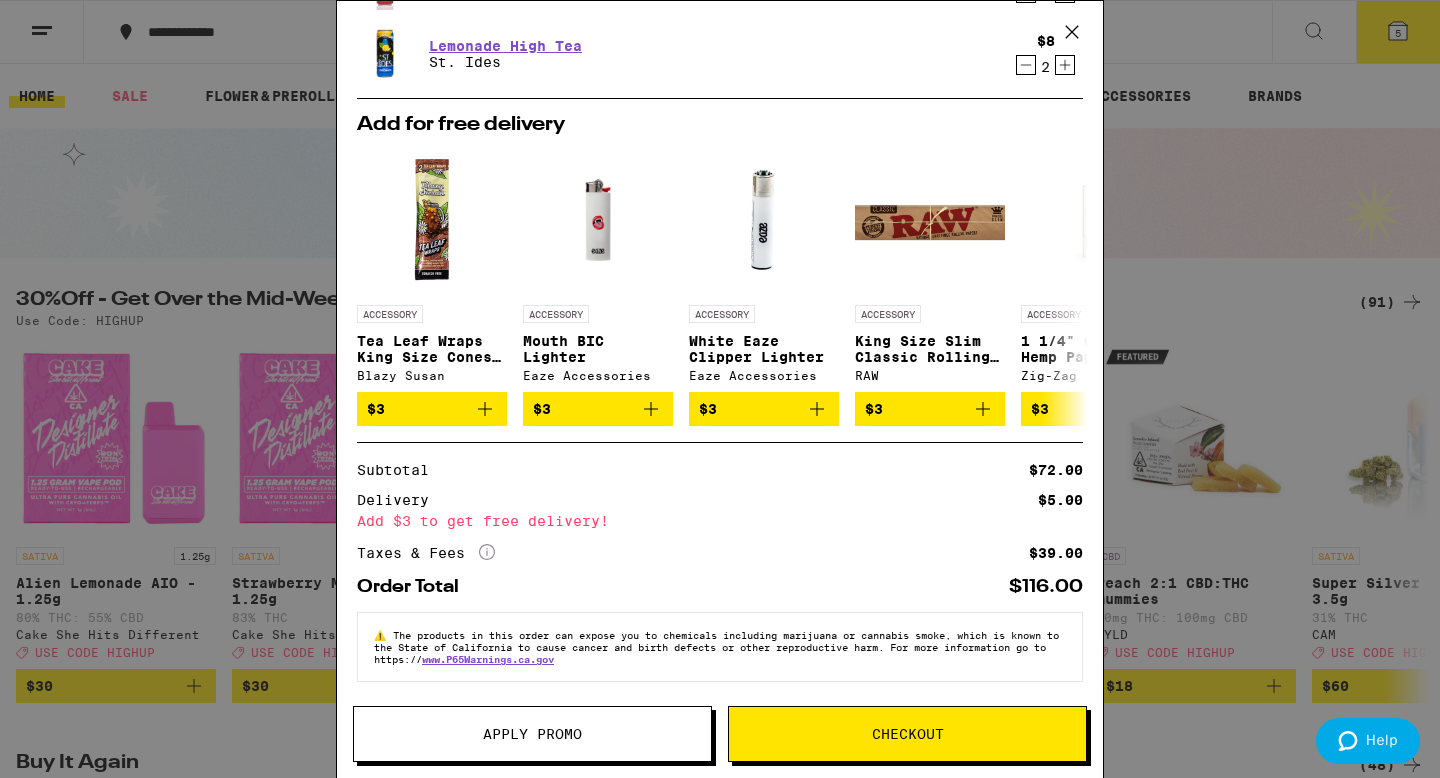 click on "Apply Promo" at bounding box center [532, 734] 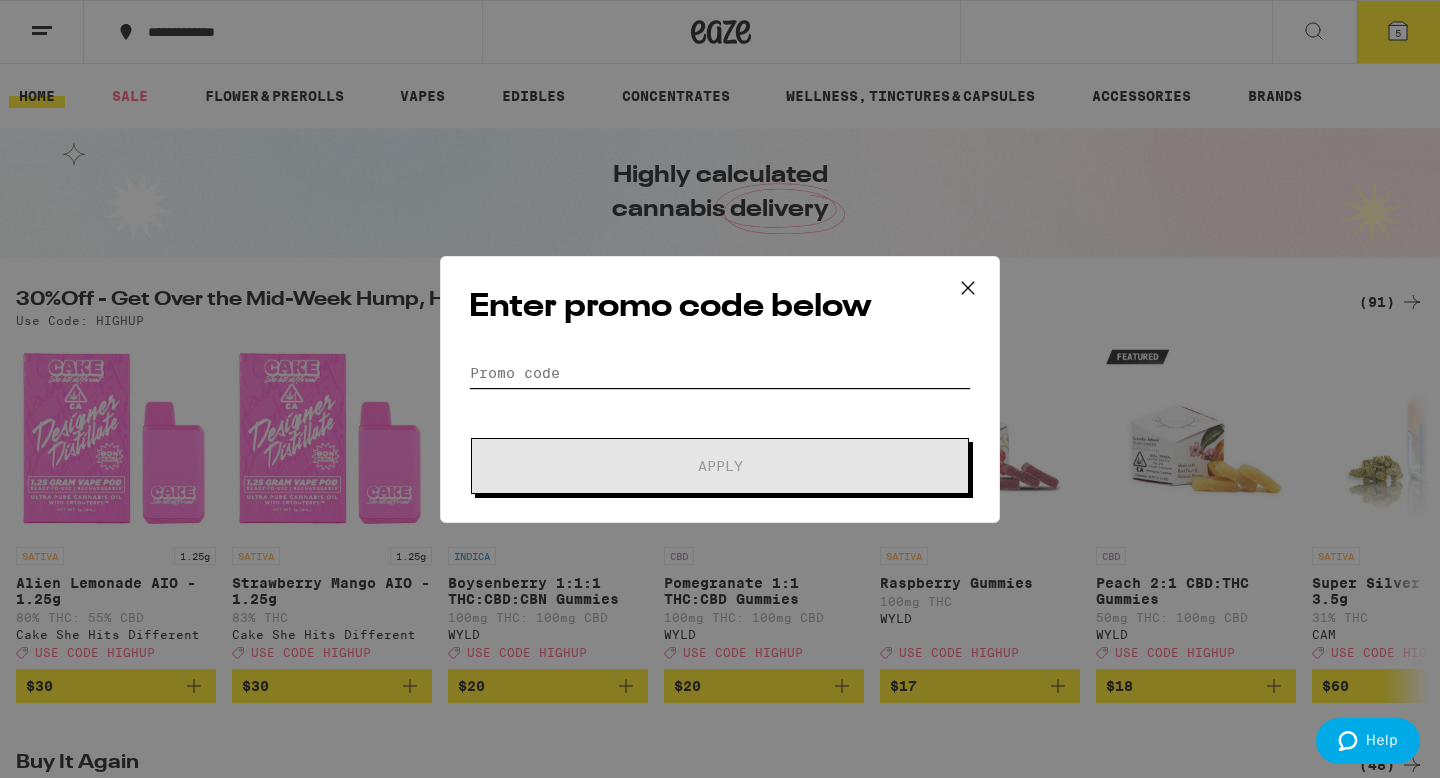 click on "Promo Code" at bounding box center (720, 373) 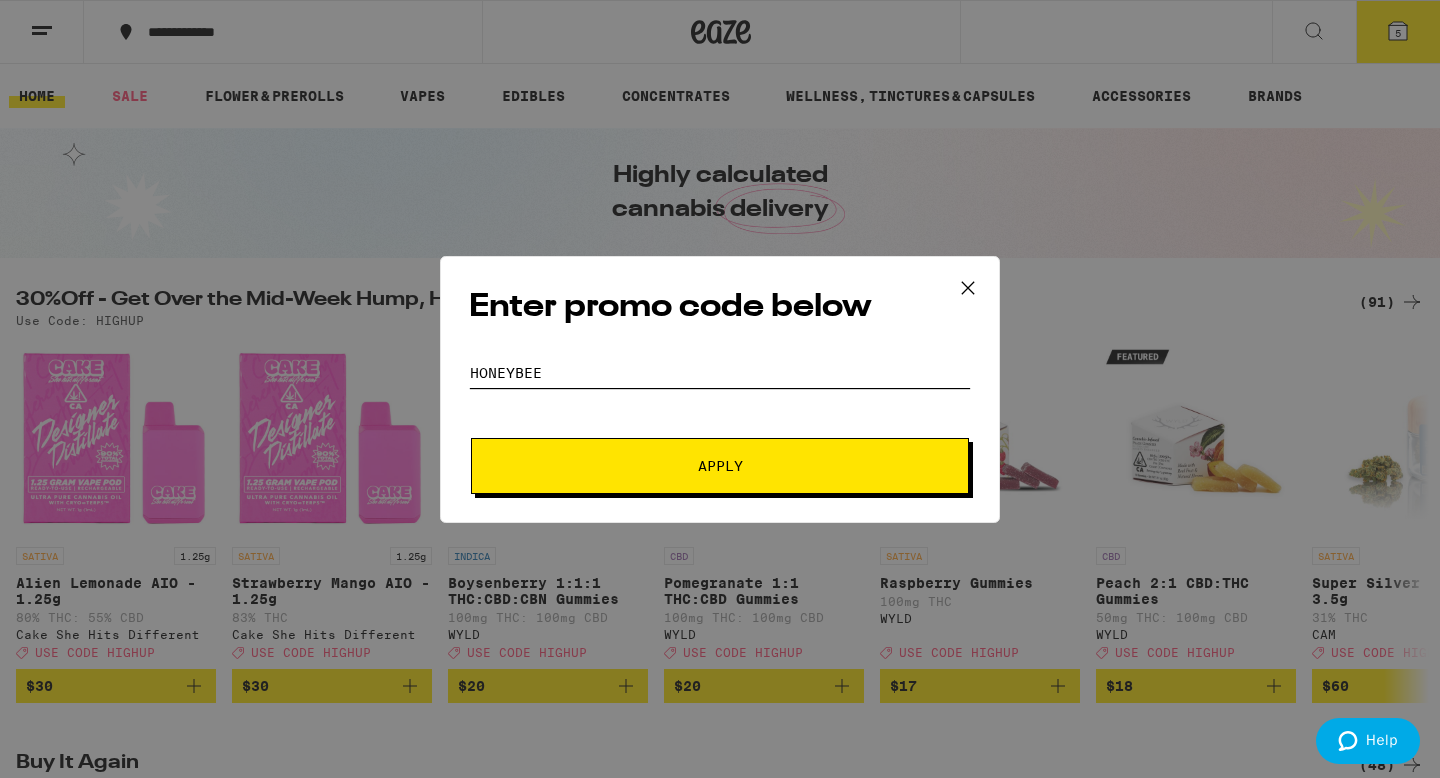 type on "honeybee" 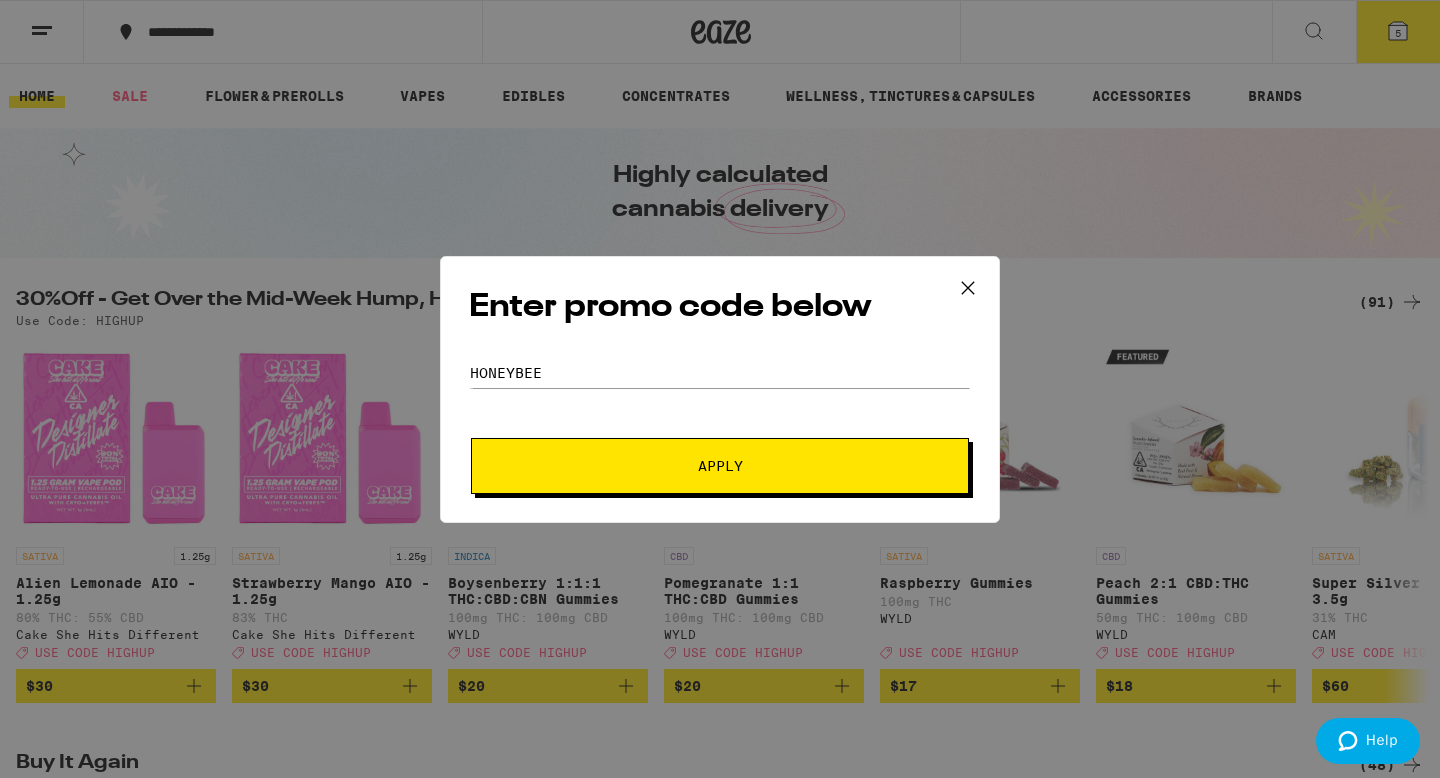 click on "Apply" at bounding box center [720, 466] 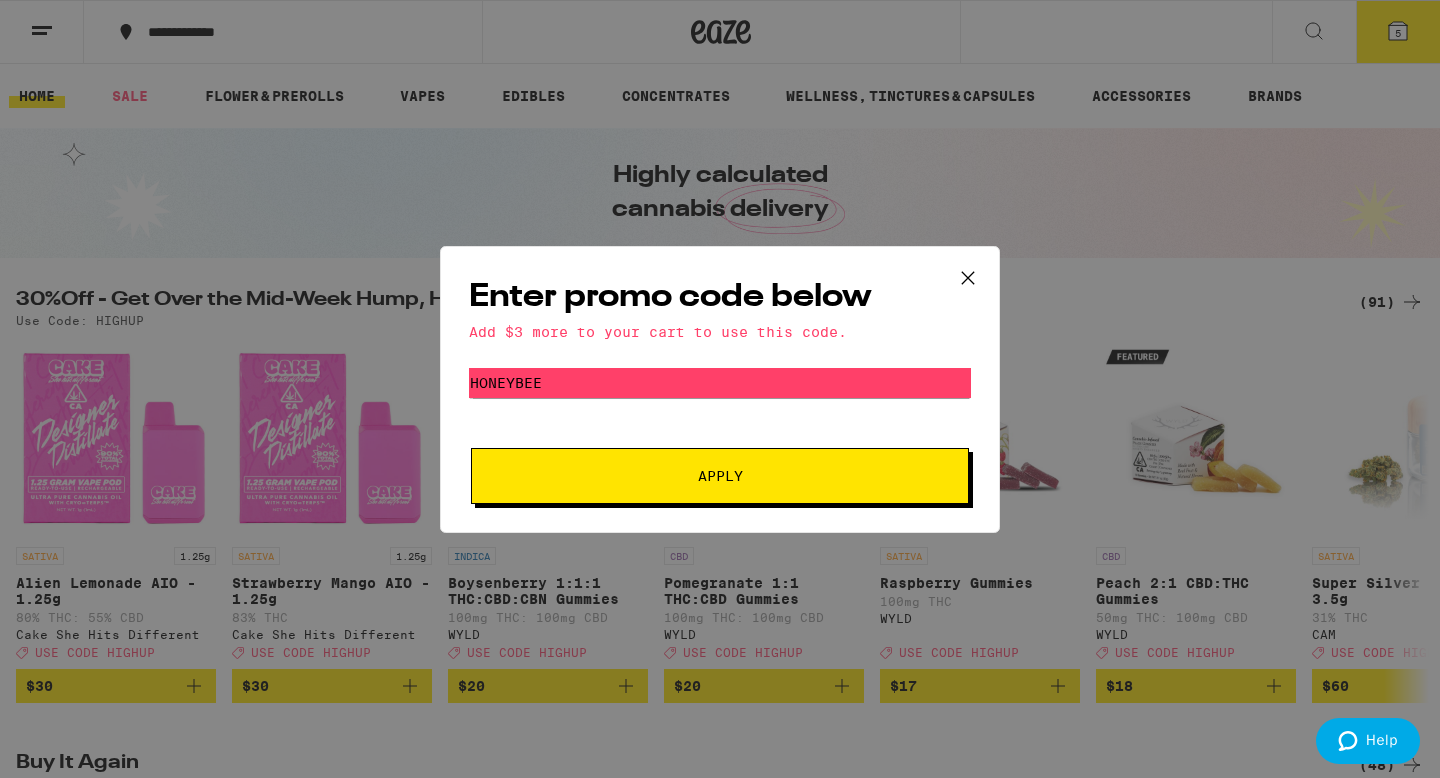 click 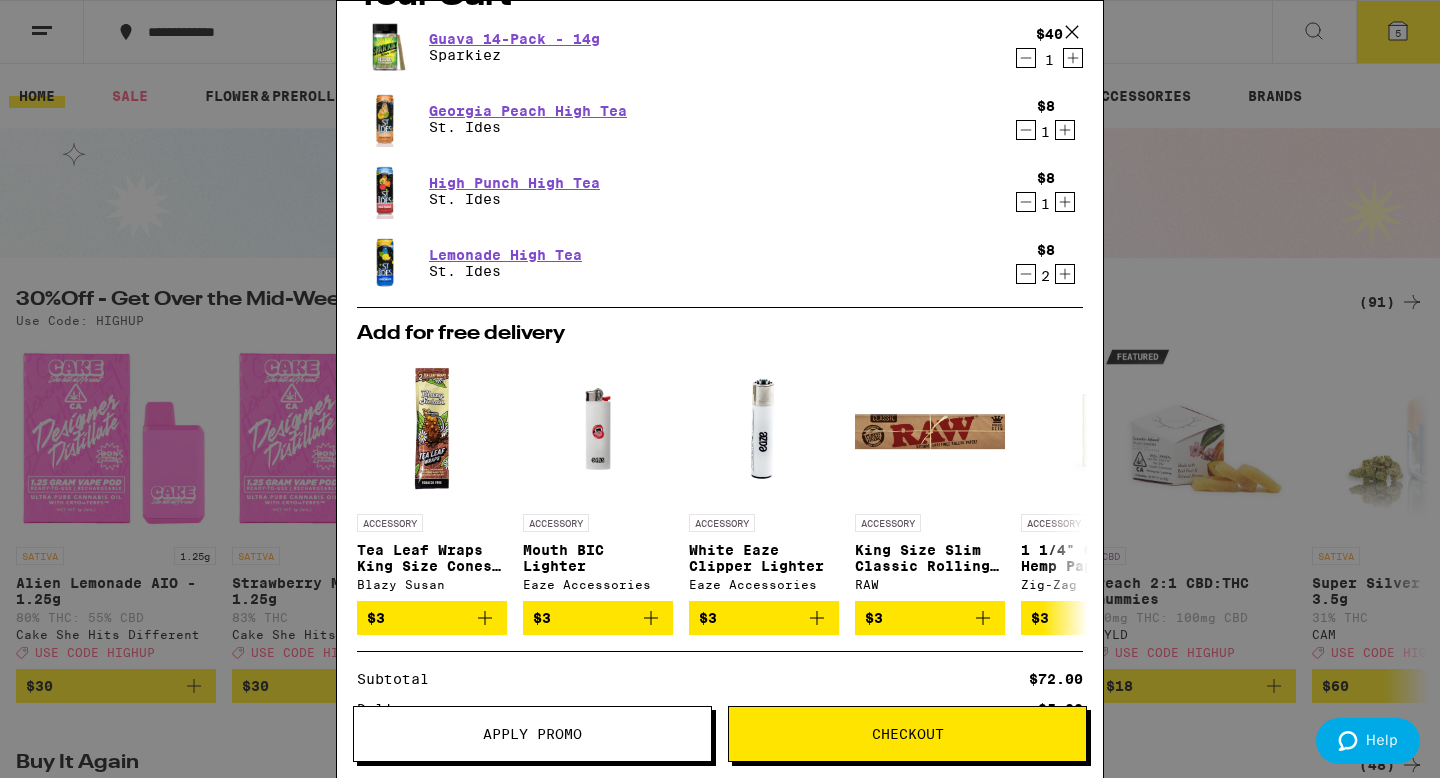 scroll, scrollTop: 53, scrollLeft: 0, axis: vertical 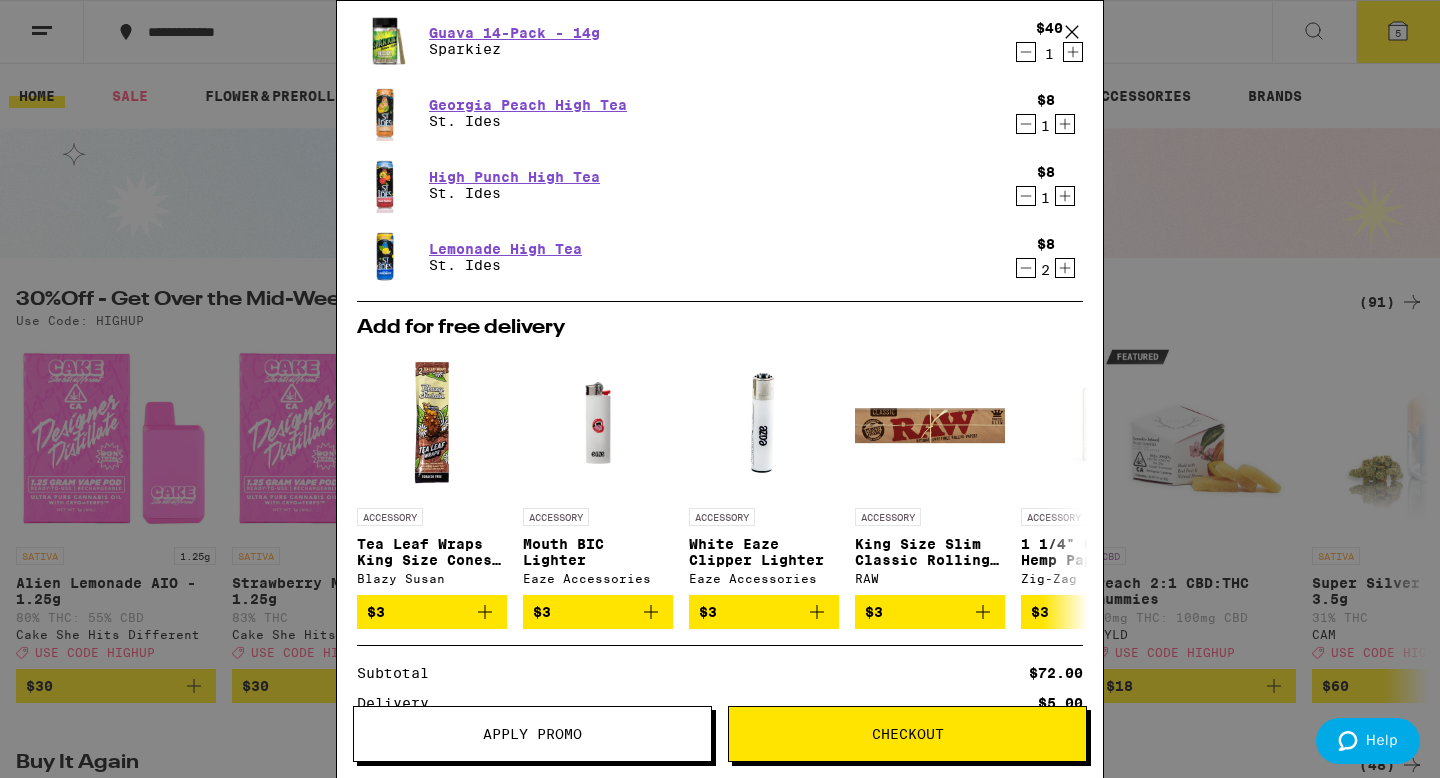 click 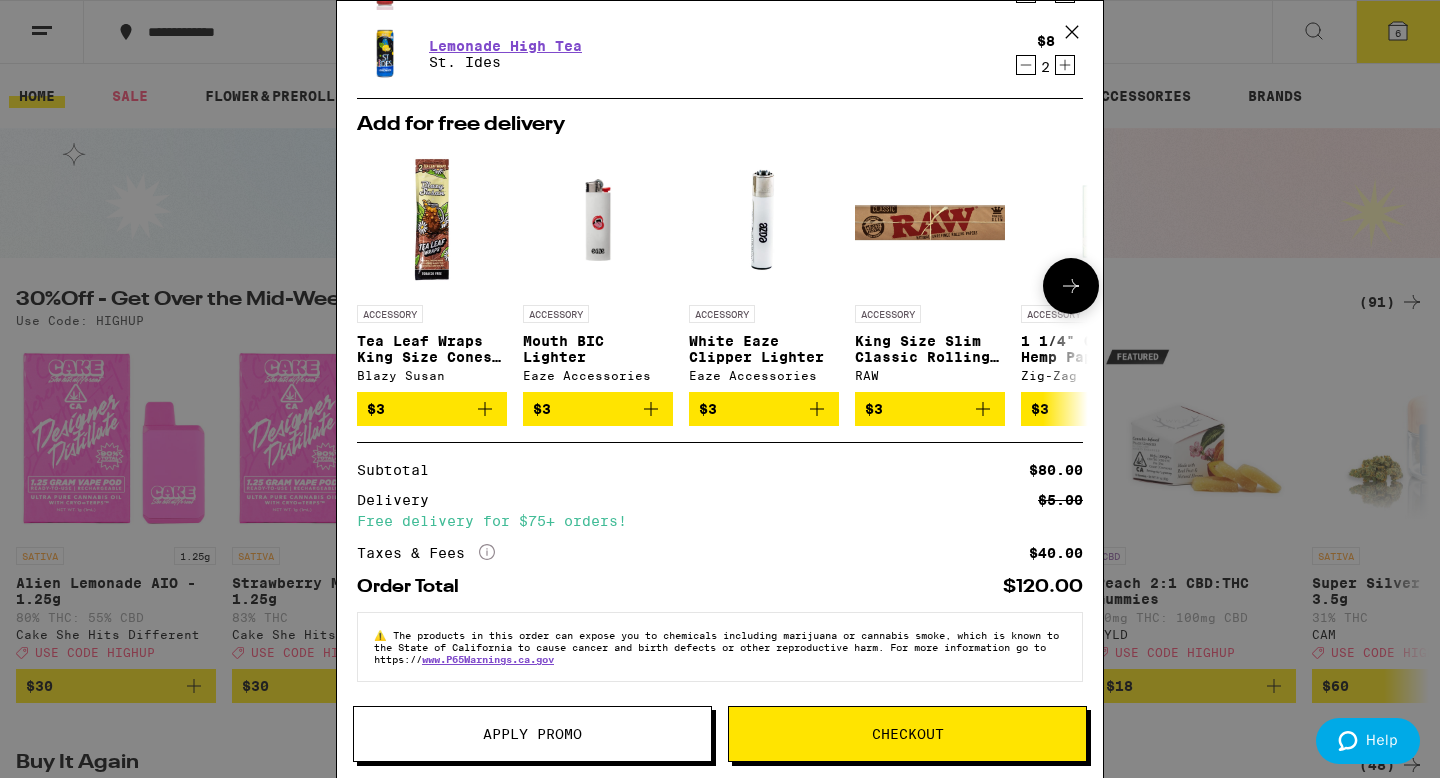 scroll, scrollTop: 268, scrollLeft: 0, axis: vertical 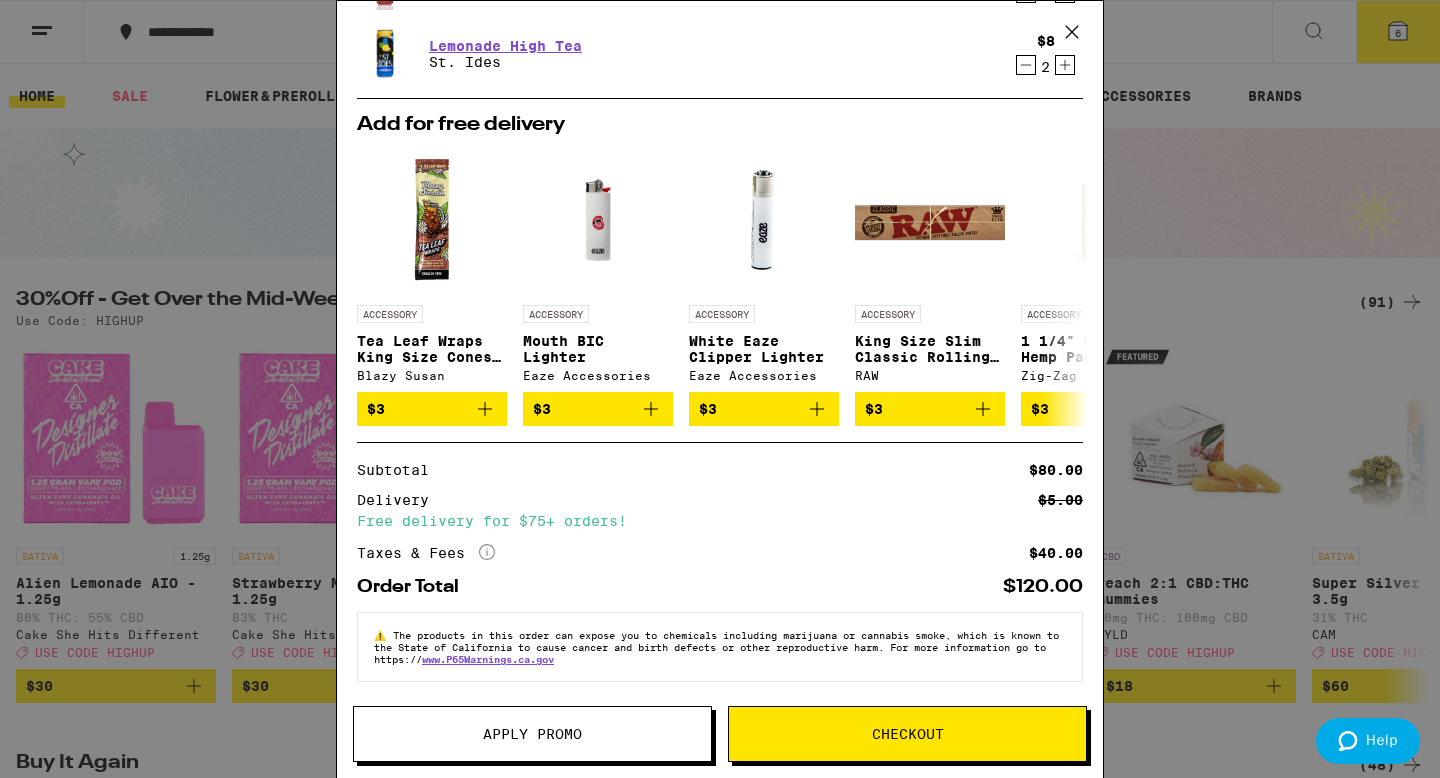 click on "Apply Promo" at bounding box center [532, 734] 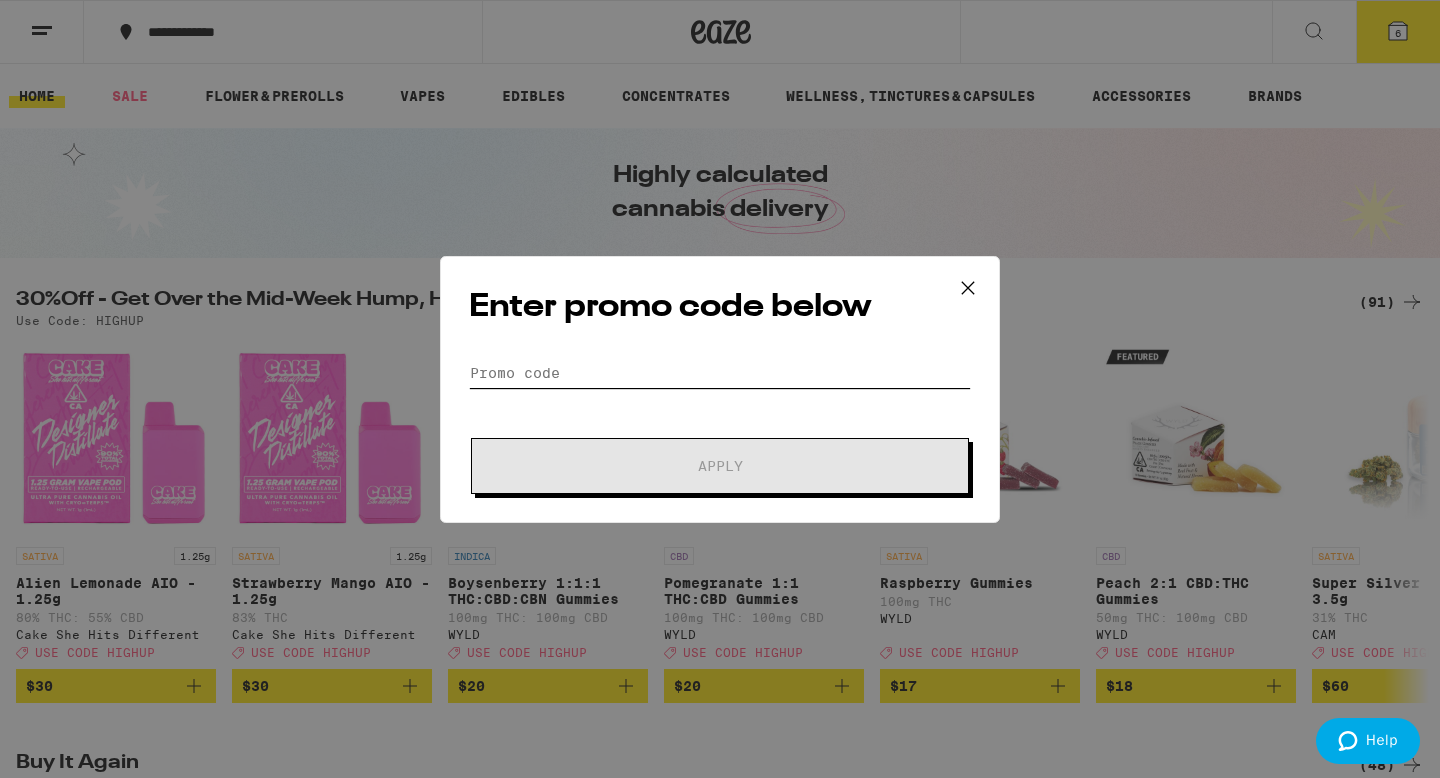 click on "Promo Code" at bounding box center [720, 373] 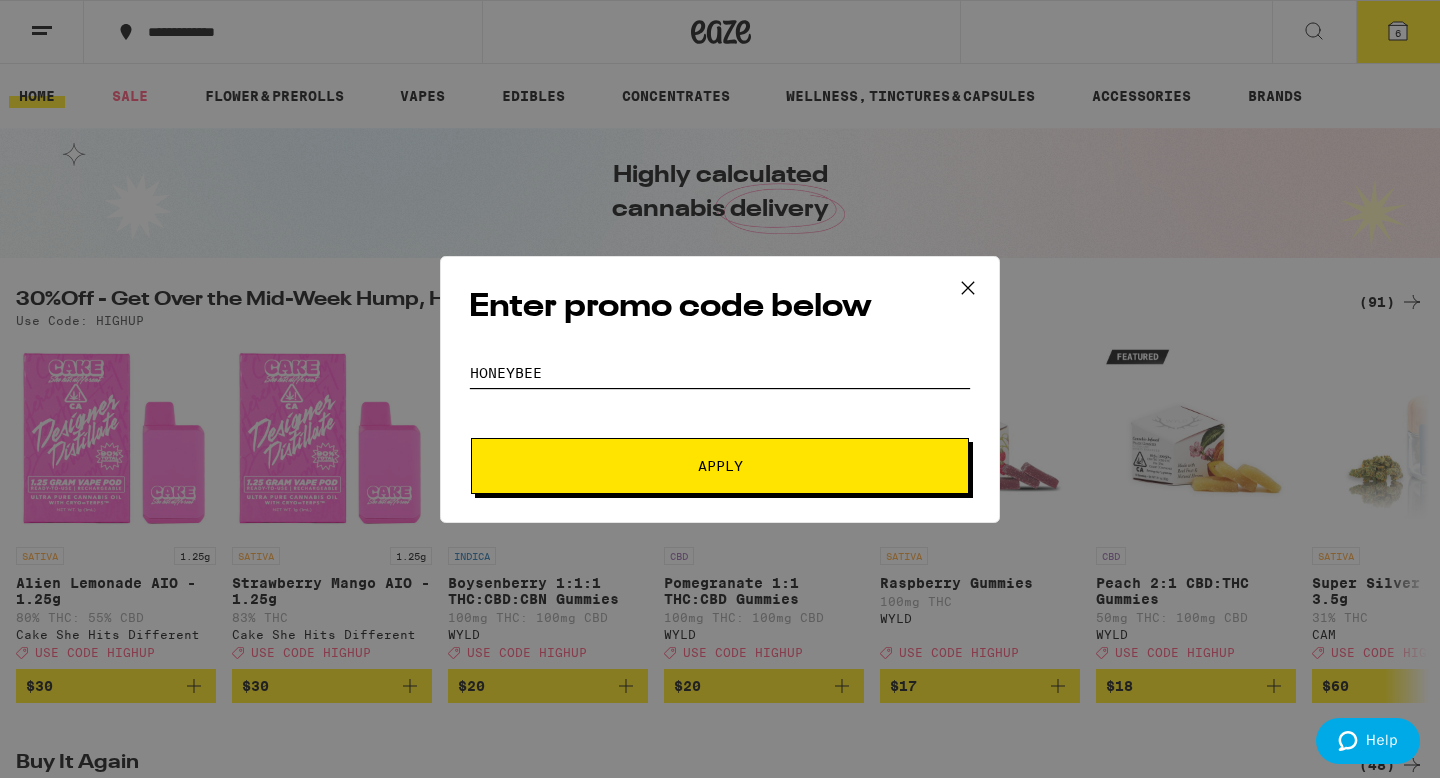 type on "honeybee" 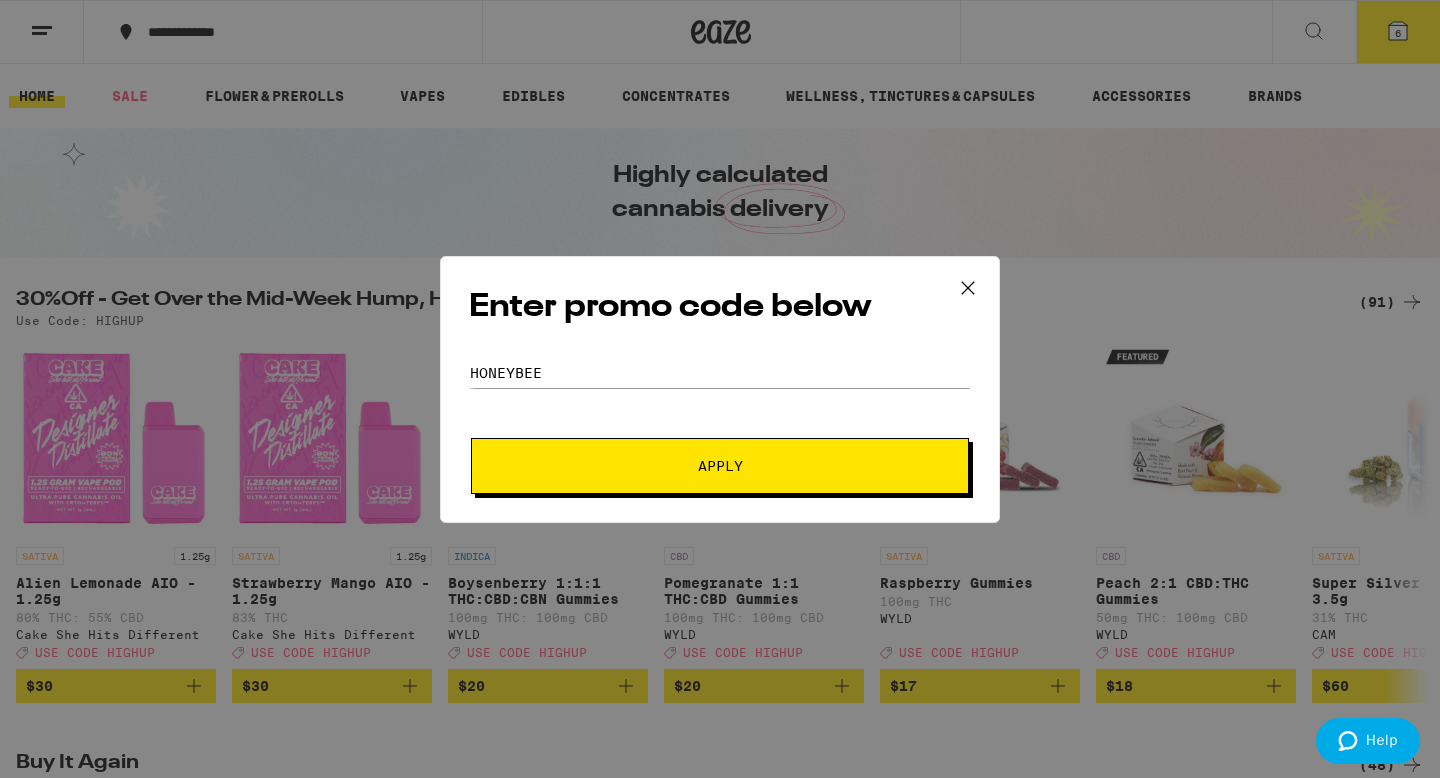 click on "Apply" at bounding box center (720, 466) 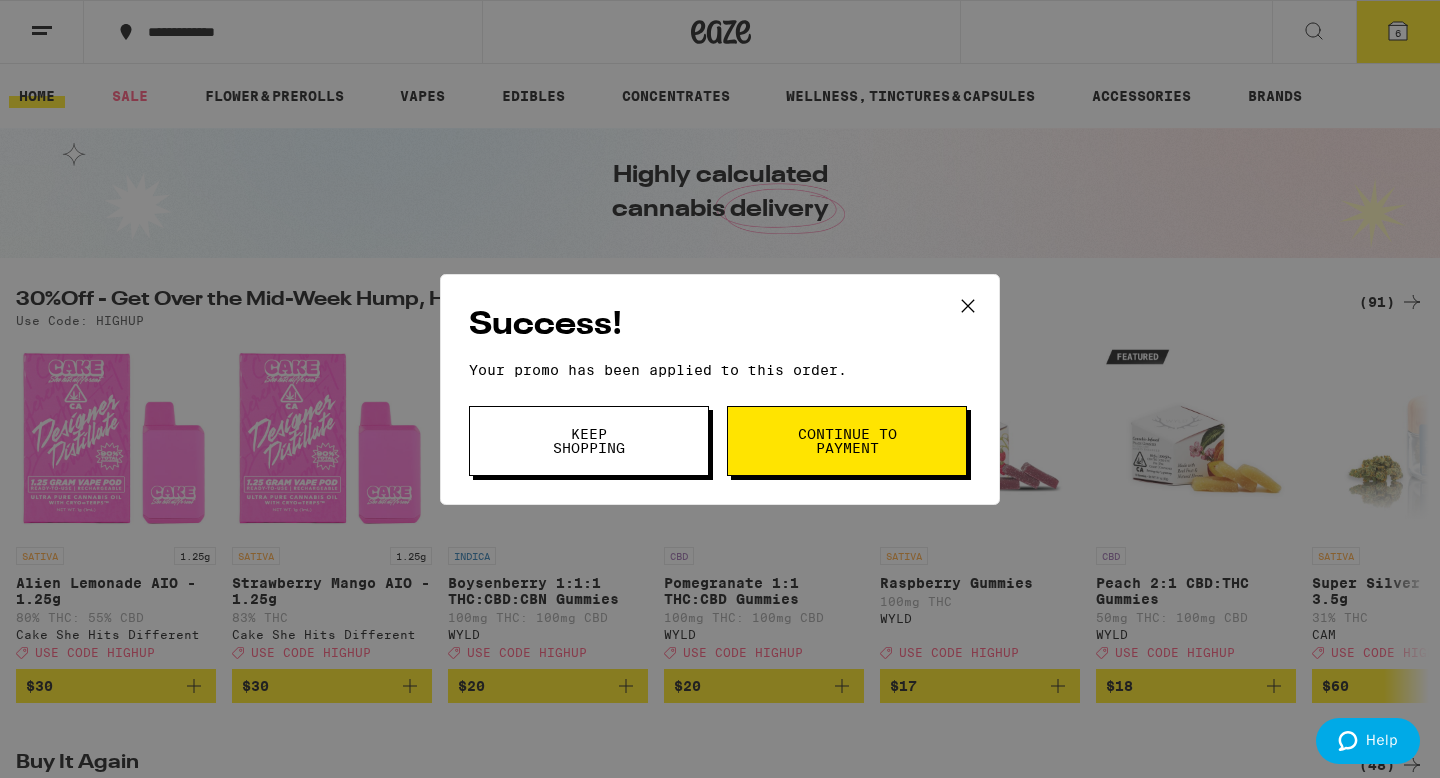 click on "Continue to payment" at bounding box center [847, 441] 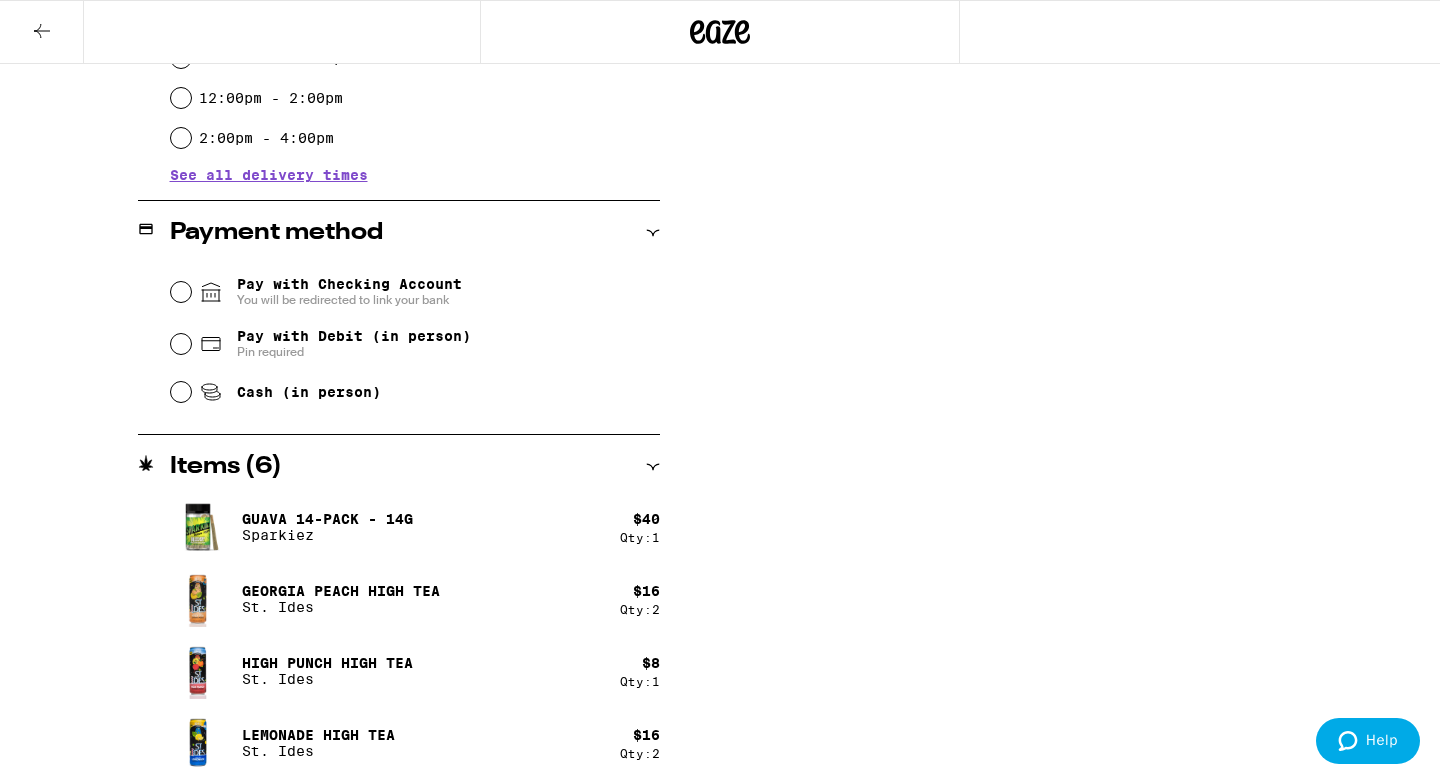 scroll, scrollTop: 736, scrollLeft: 0, axis: vertical 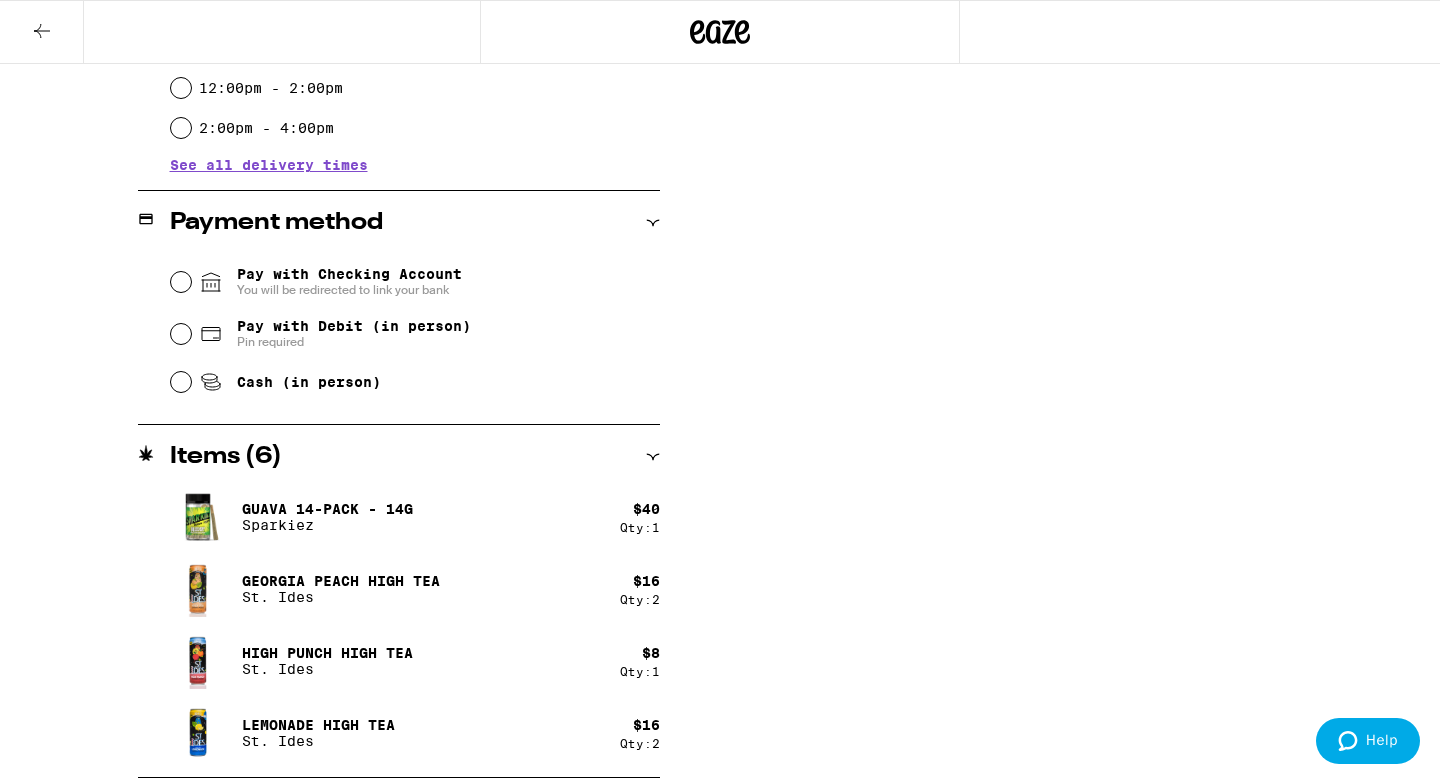 click on "Pay with Debit (in person)" at bounding box center [354, 326] 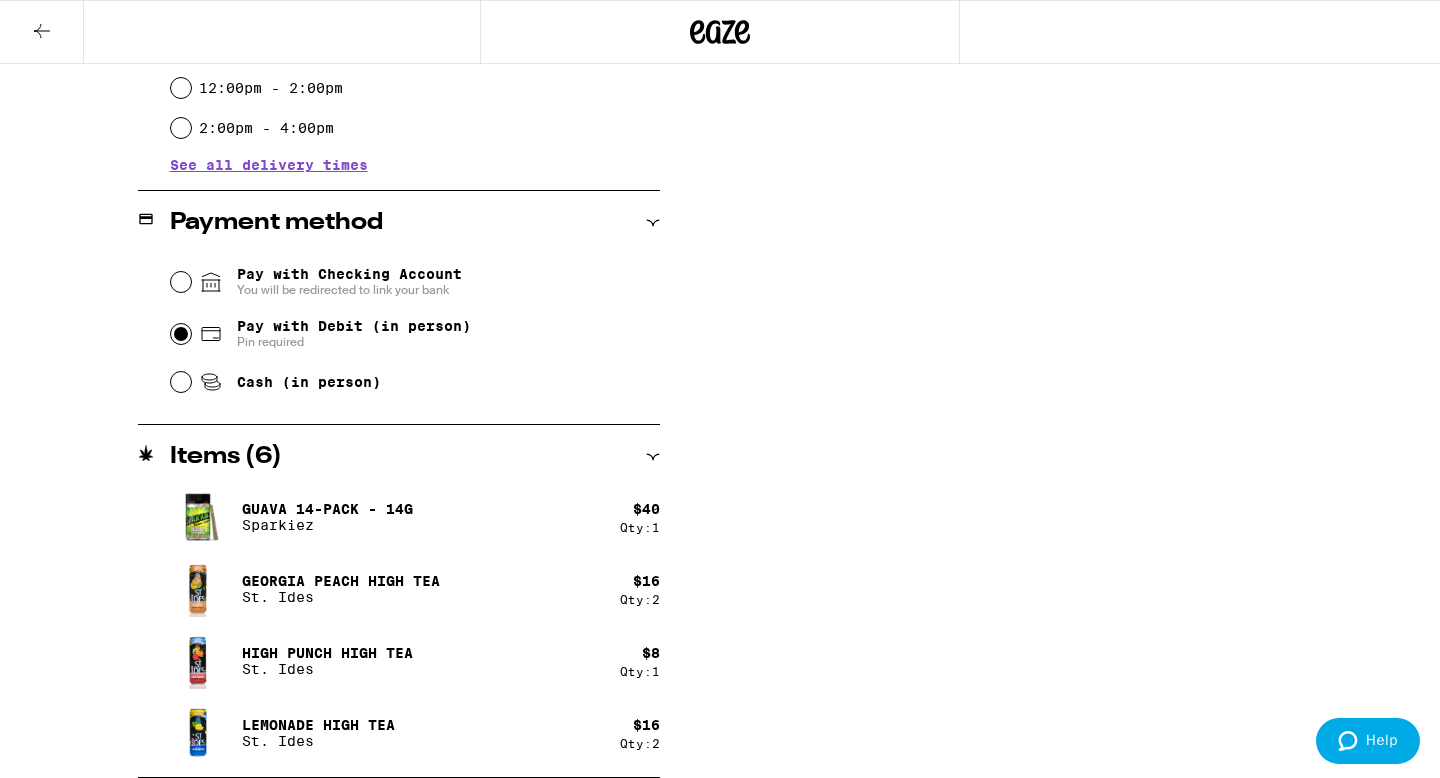 click on "Pay with Debit (in person) Pin required" at bounding box center [181, 334] 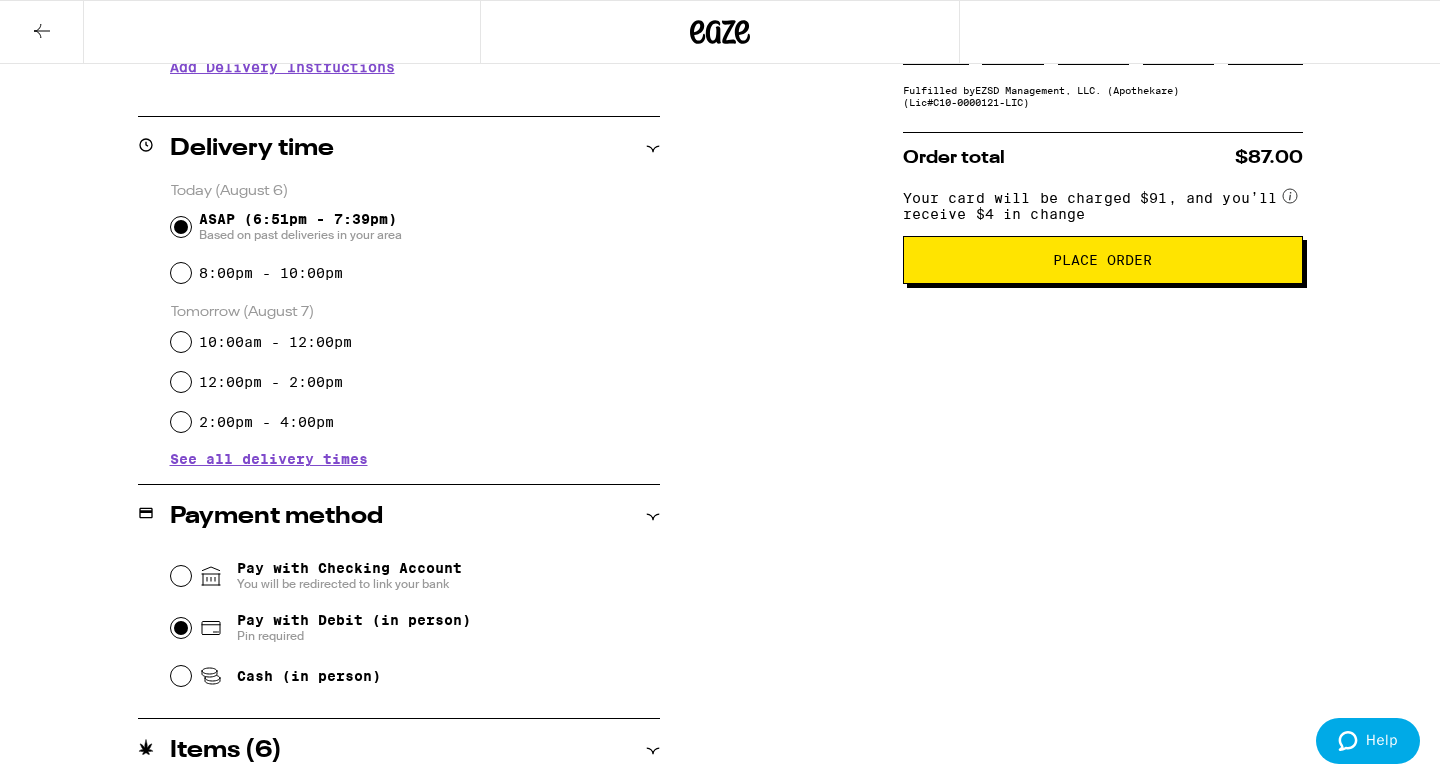 scroll, scrollTop: 438, scrollLeft: 0, axis: vertical 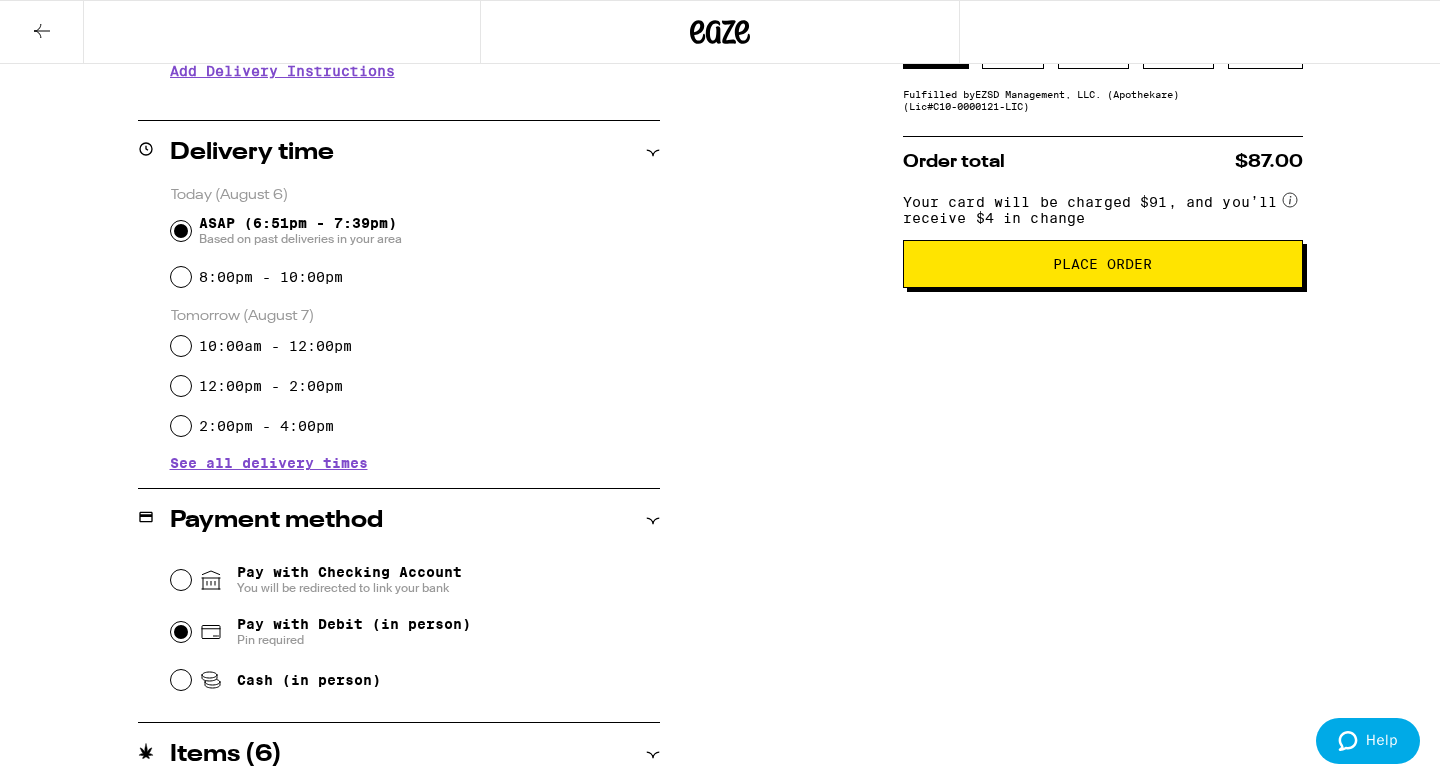 click on "Place Order" at bounding box center [1103, 264] 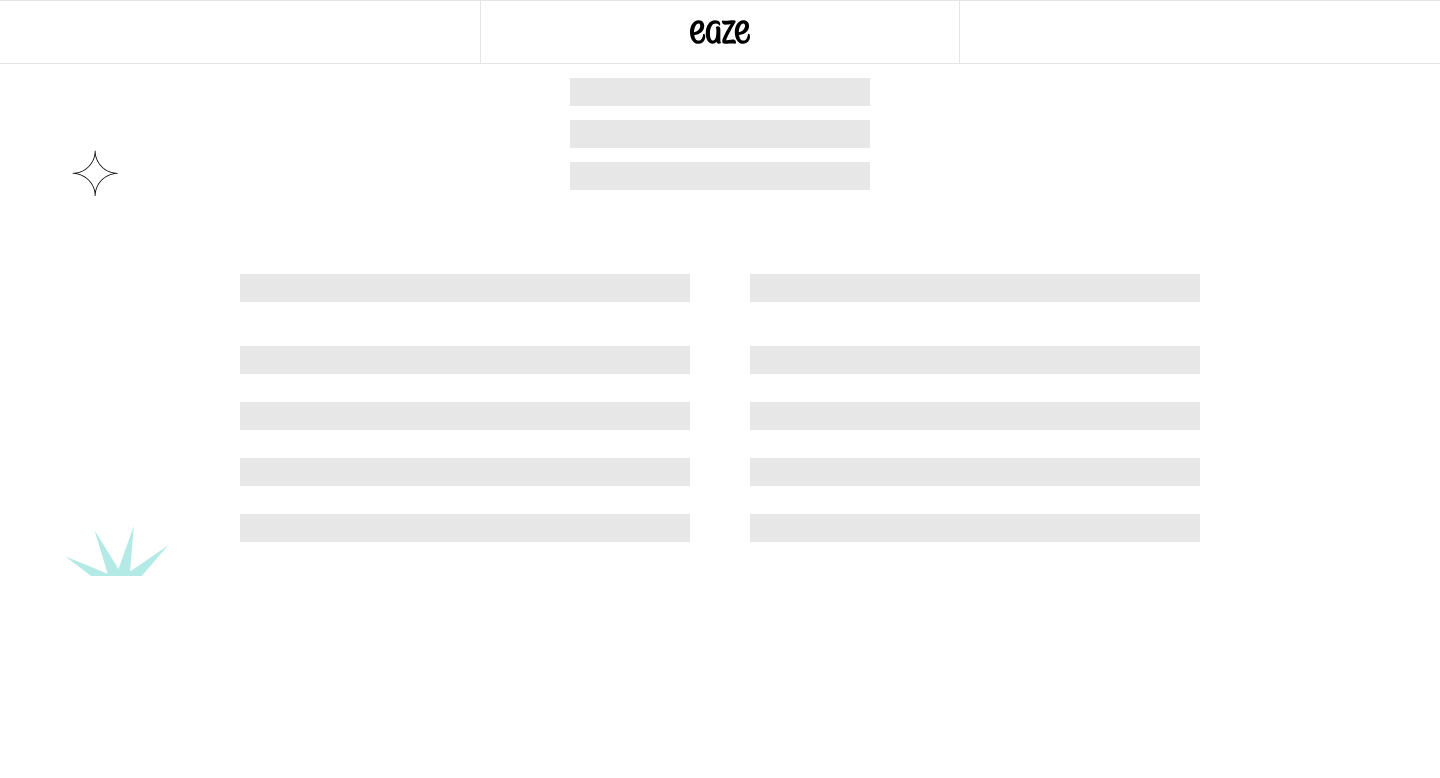 scroll, scrollTop: 0, scrollLeft: 0, axis: both 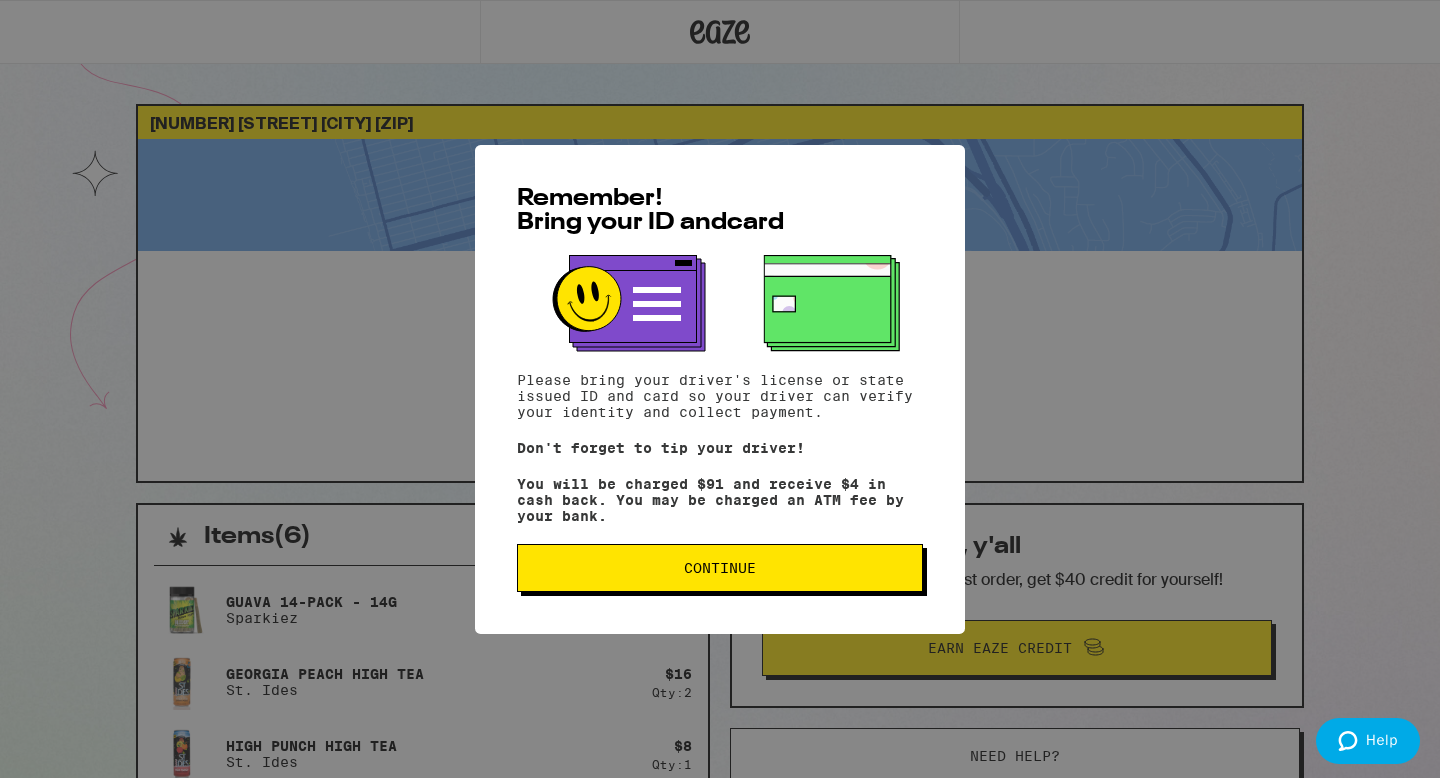 click on "Continue" at bounding box center (720, 568) 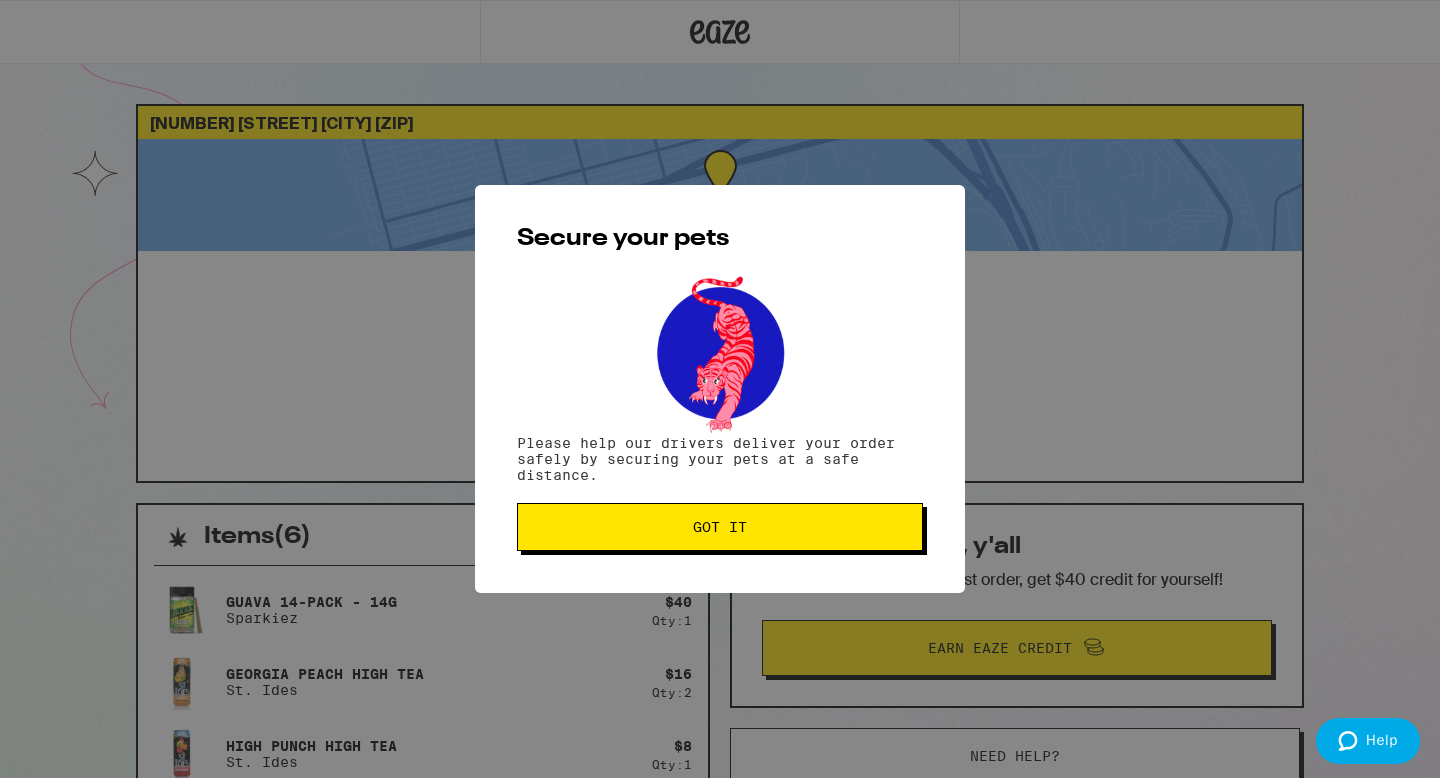 click on "Got it" at bounding box center (720, 527) 